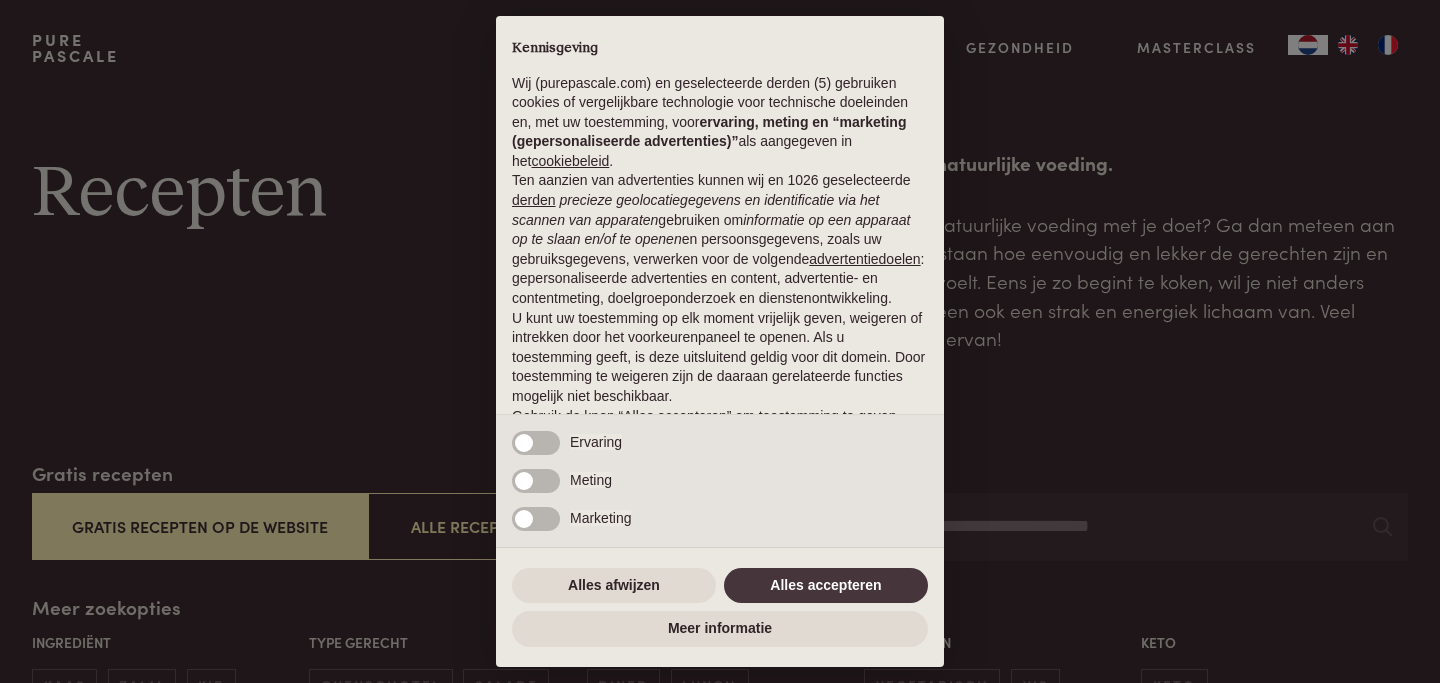 scroll, scrollTop: 0, scrollLeft: 0, axis: both 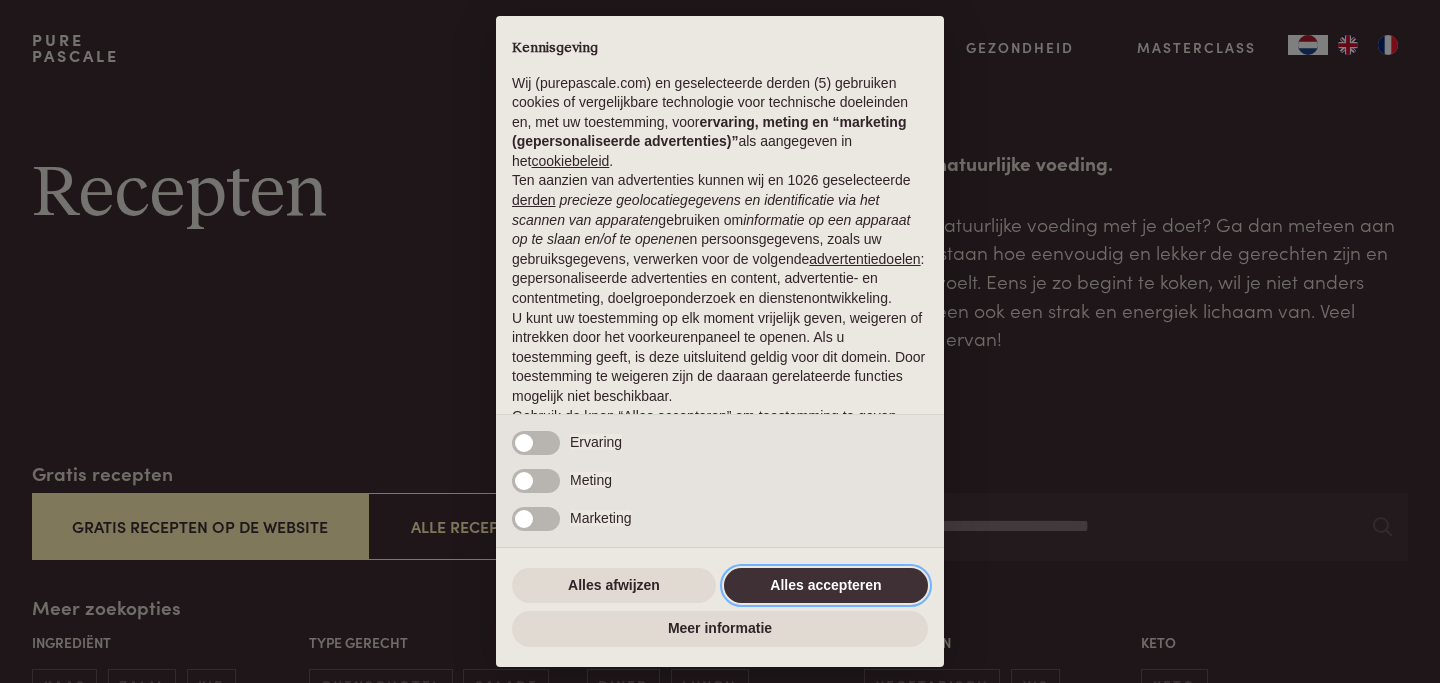 click on "Alles accepteren" at bounding box center [826, 586] 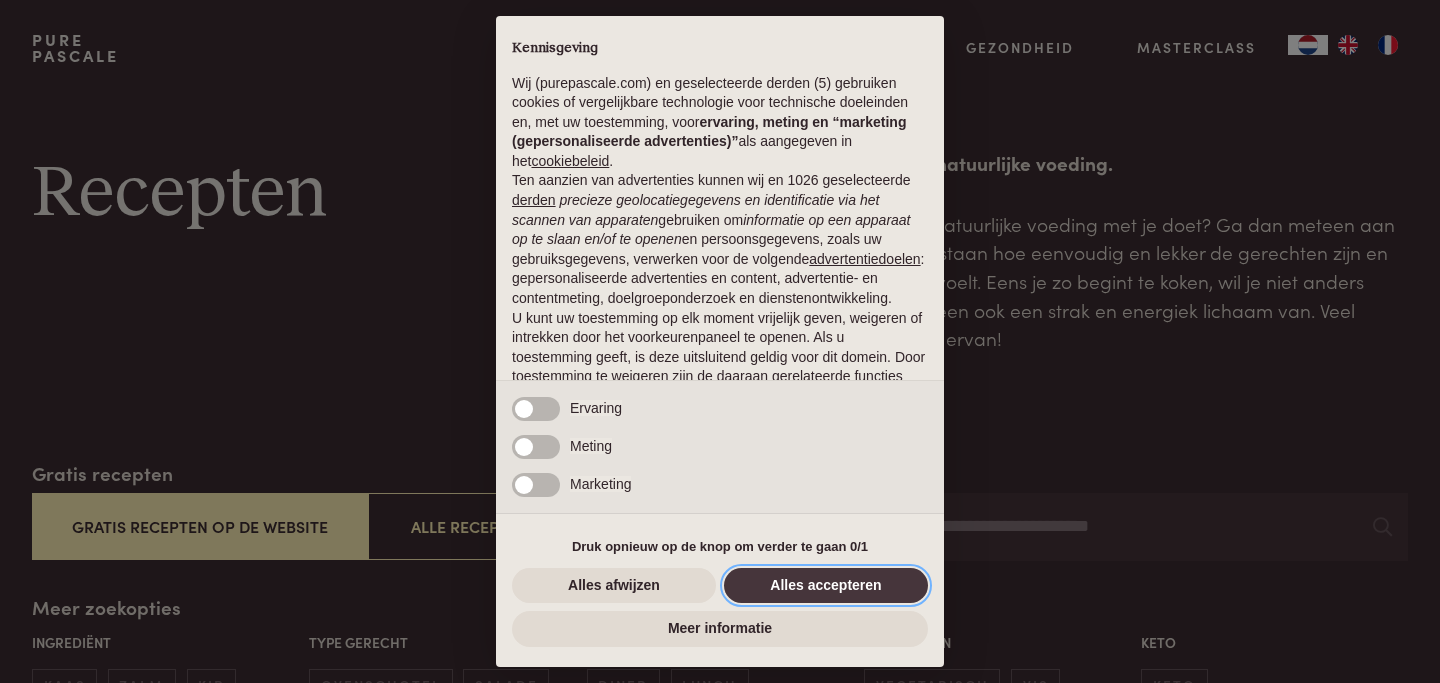scroll, scrollTop: 121, scrollLeft: 0, axis: vertical 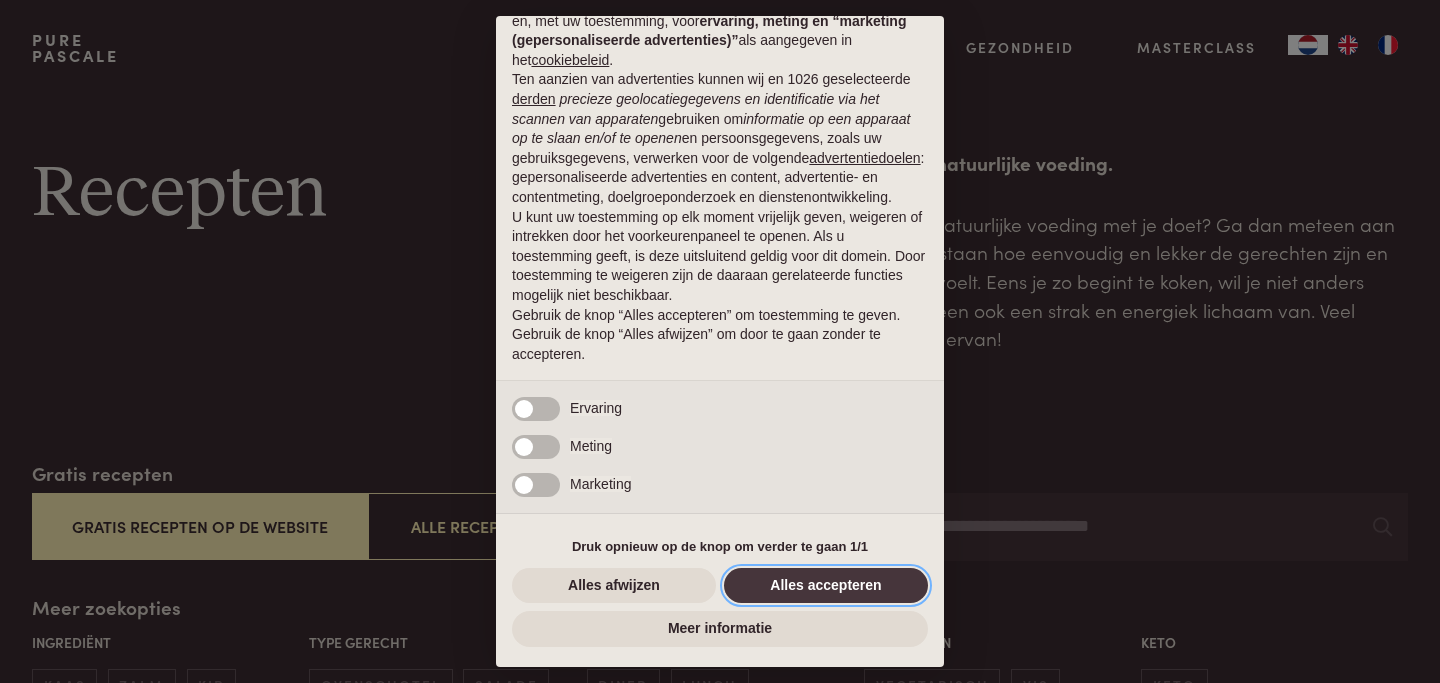 click on "Alles accepteren" at bounding box center [826, 586] 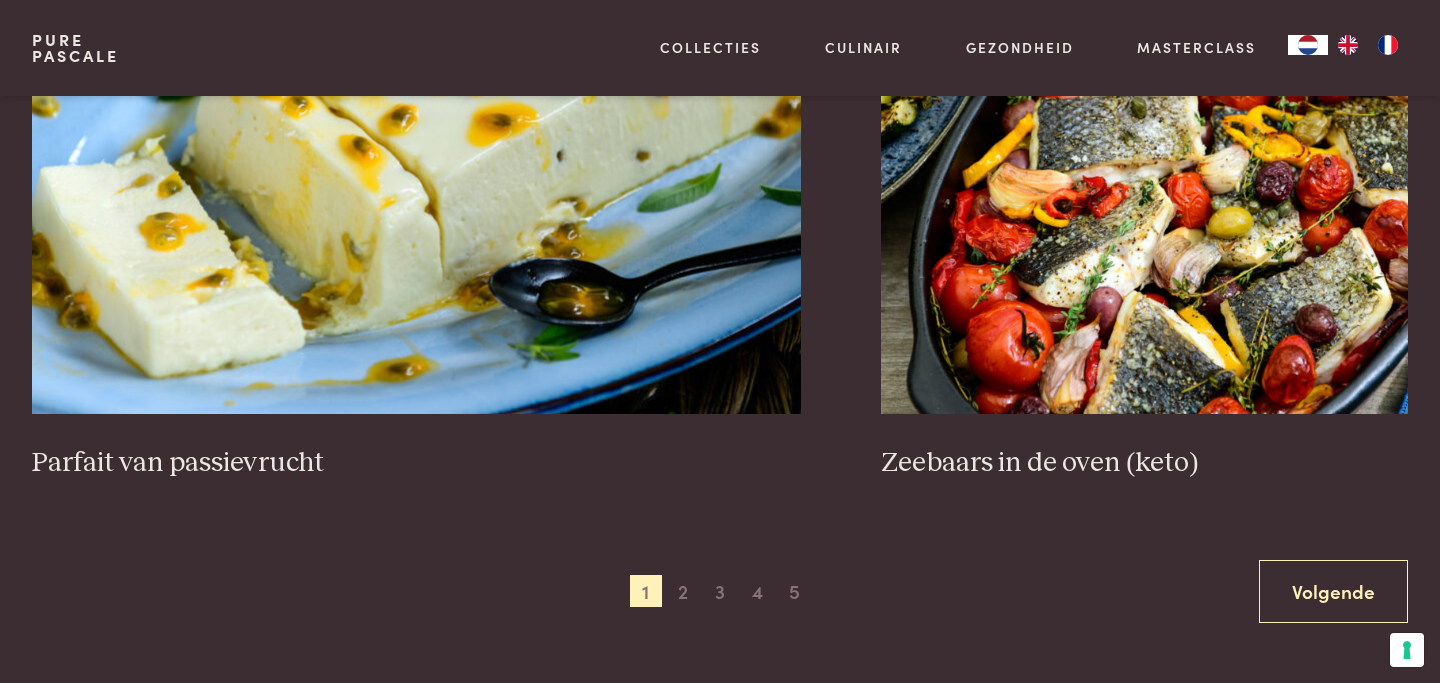 scroll, scrollTop: 3731, scrollLeft: 0, axis: vertical 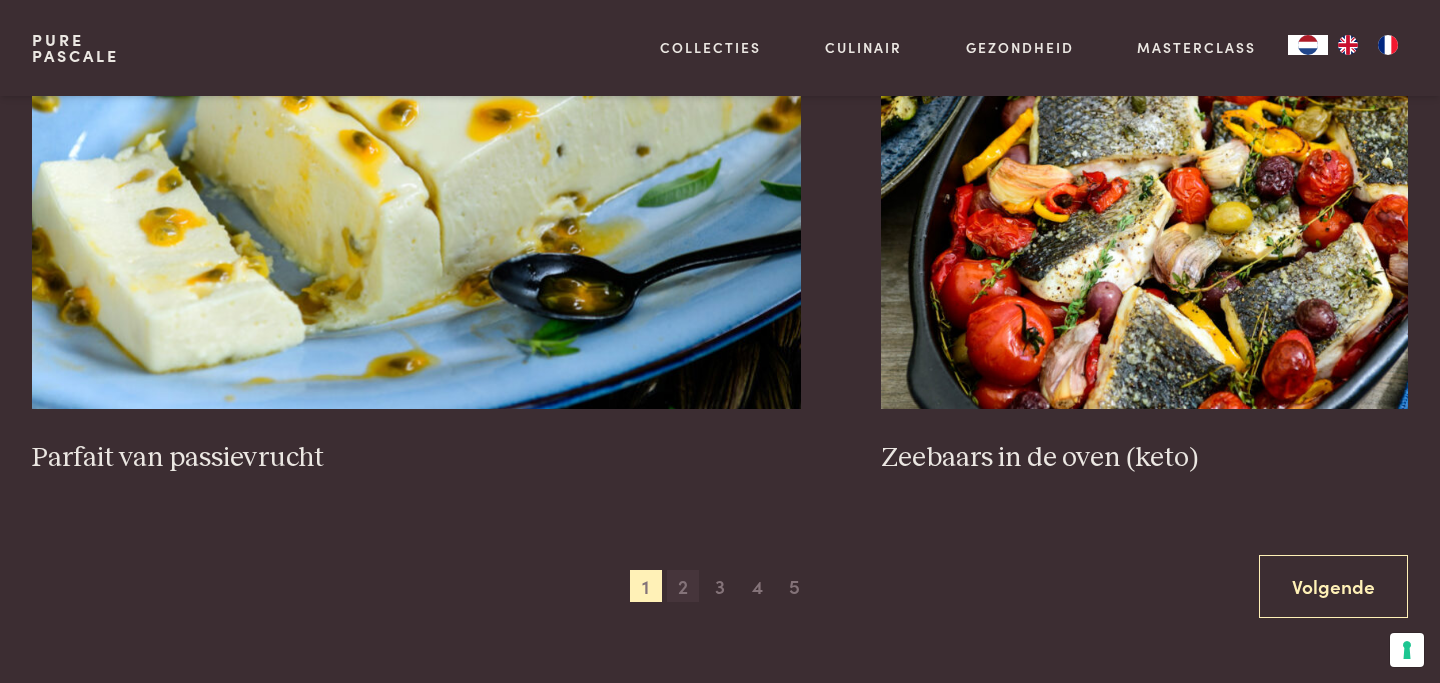 click on "2" at bounding box center [683, 586] 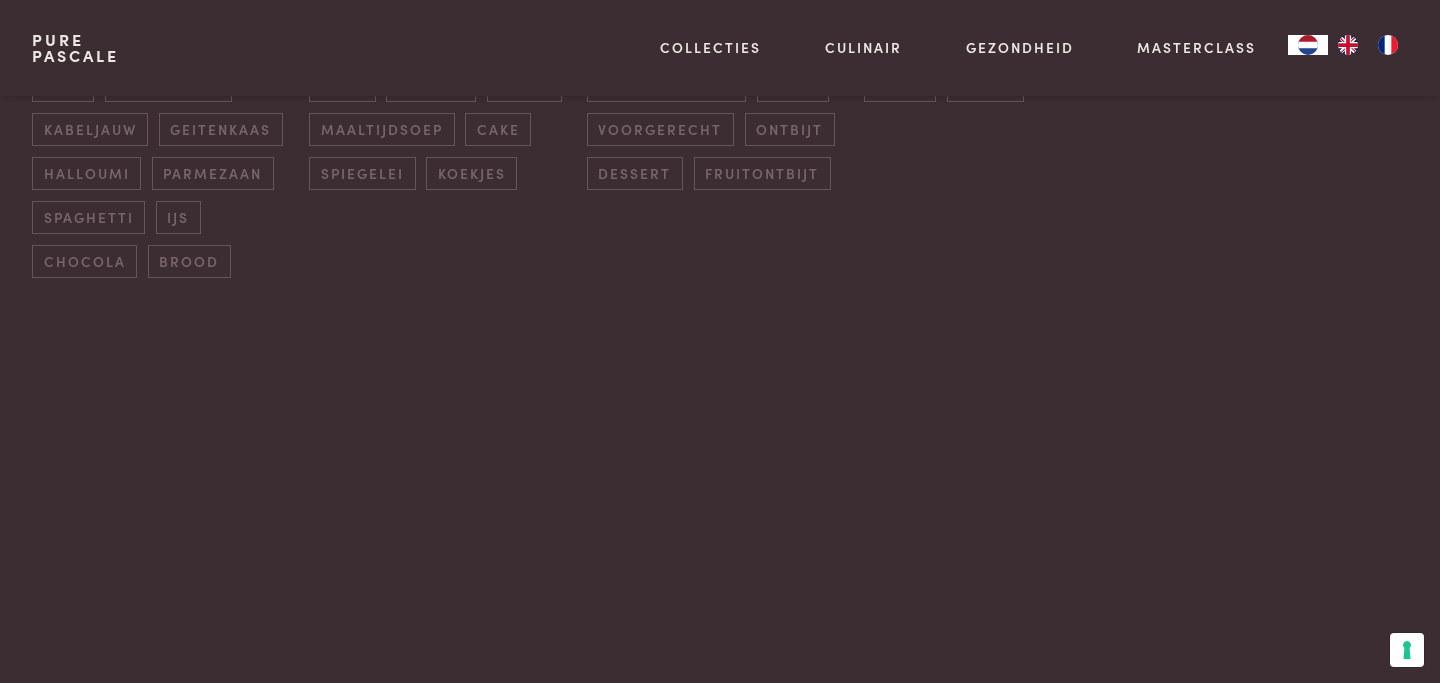 scroll, scrollTop: 459, scrollLeft: 0, axis: vertical 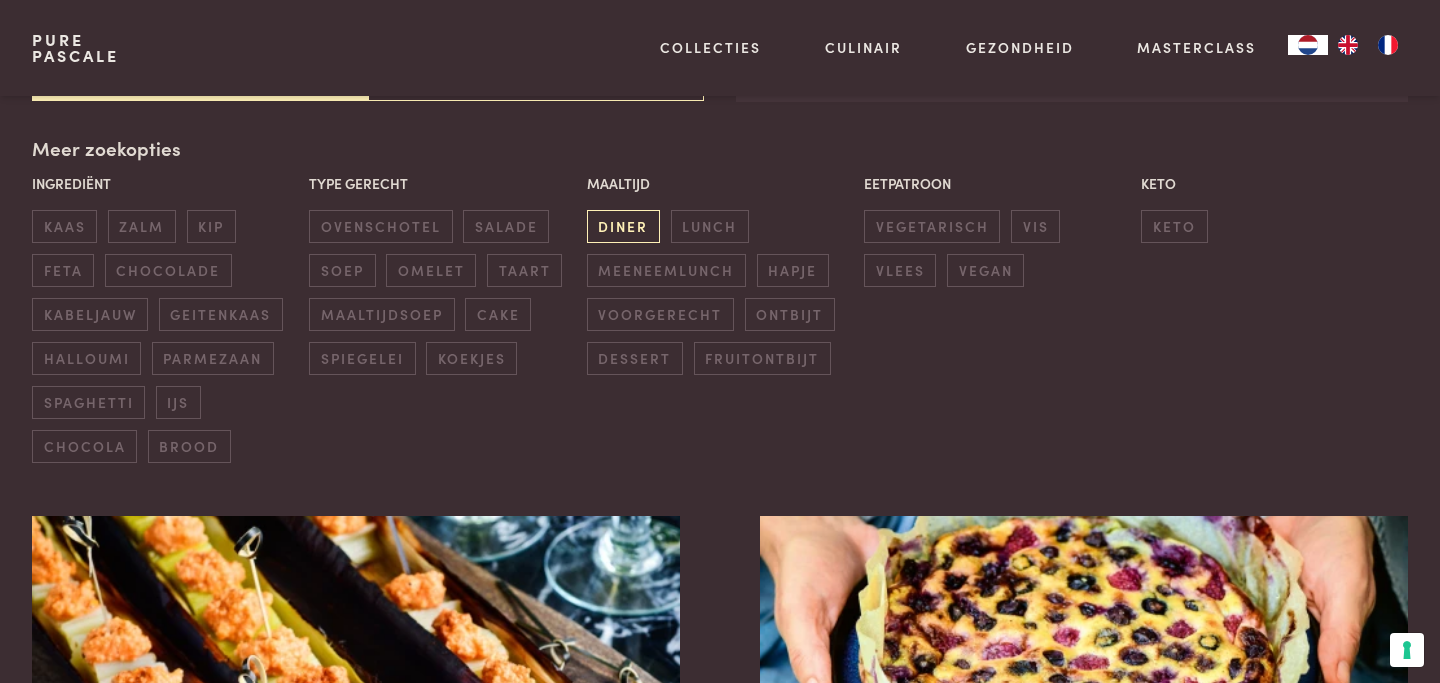 click on "diner" at bounding box center (623, 226) 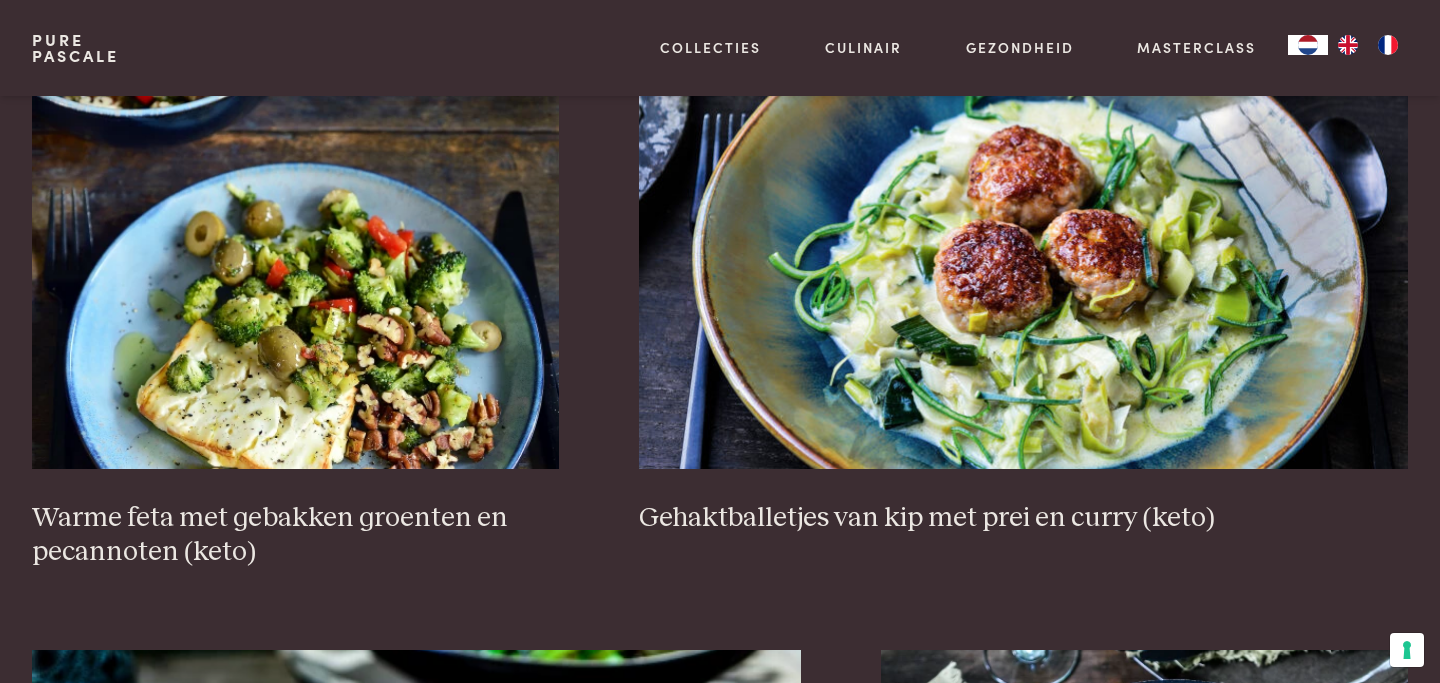 scroll, scrollTop: 3192, scrollLeft: 0, axis: vertical 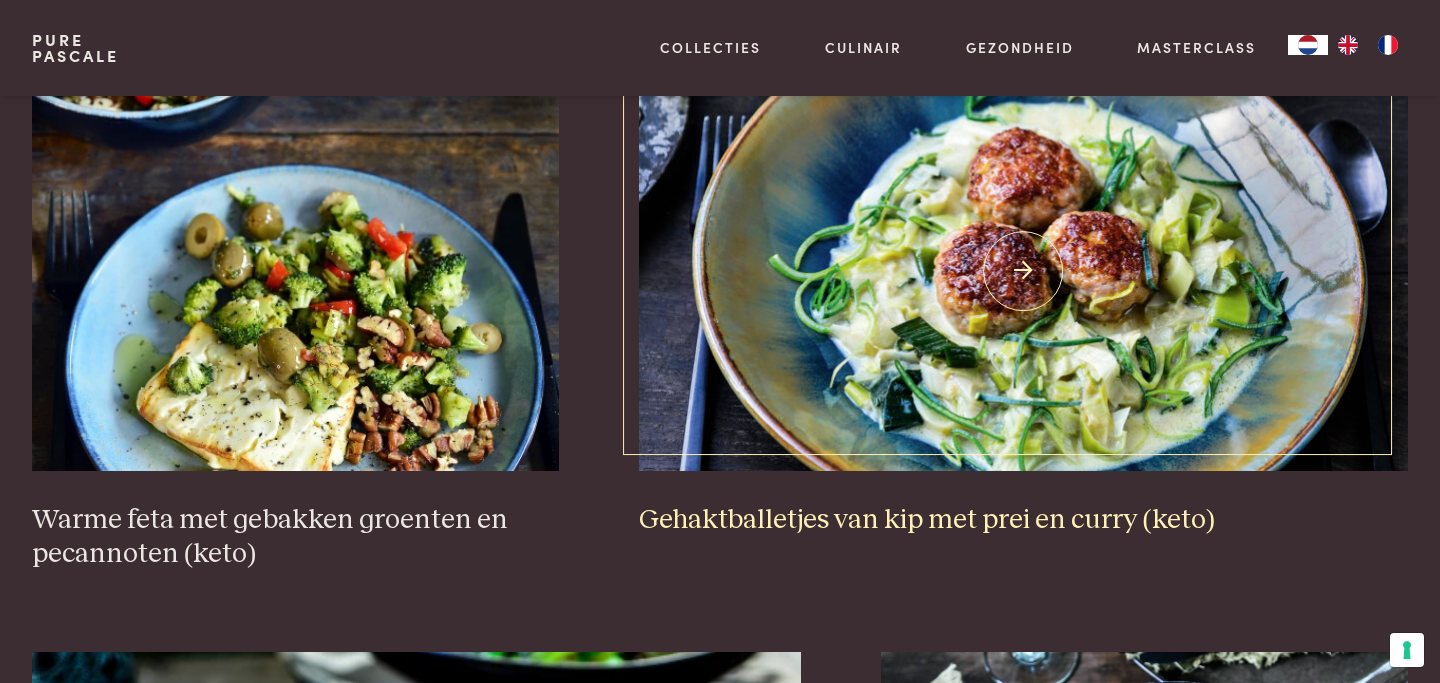 click at bounding box center (1024, 271) 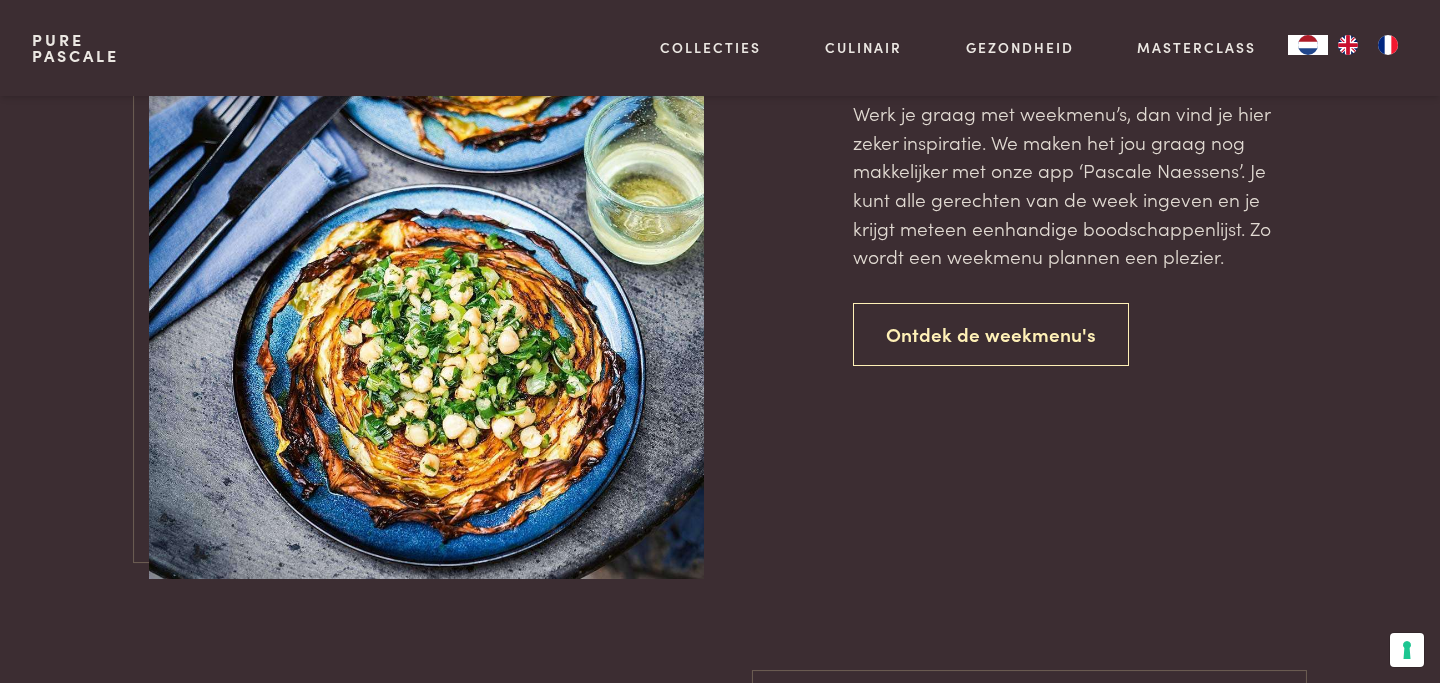 scroll, scrollTop: 4799, scrollLeft: 0, axis: vertical 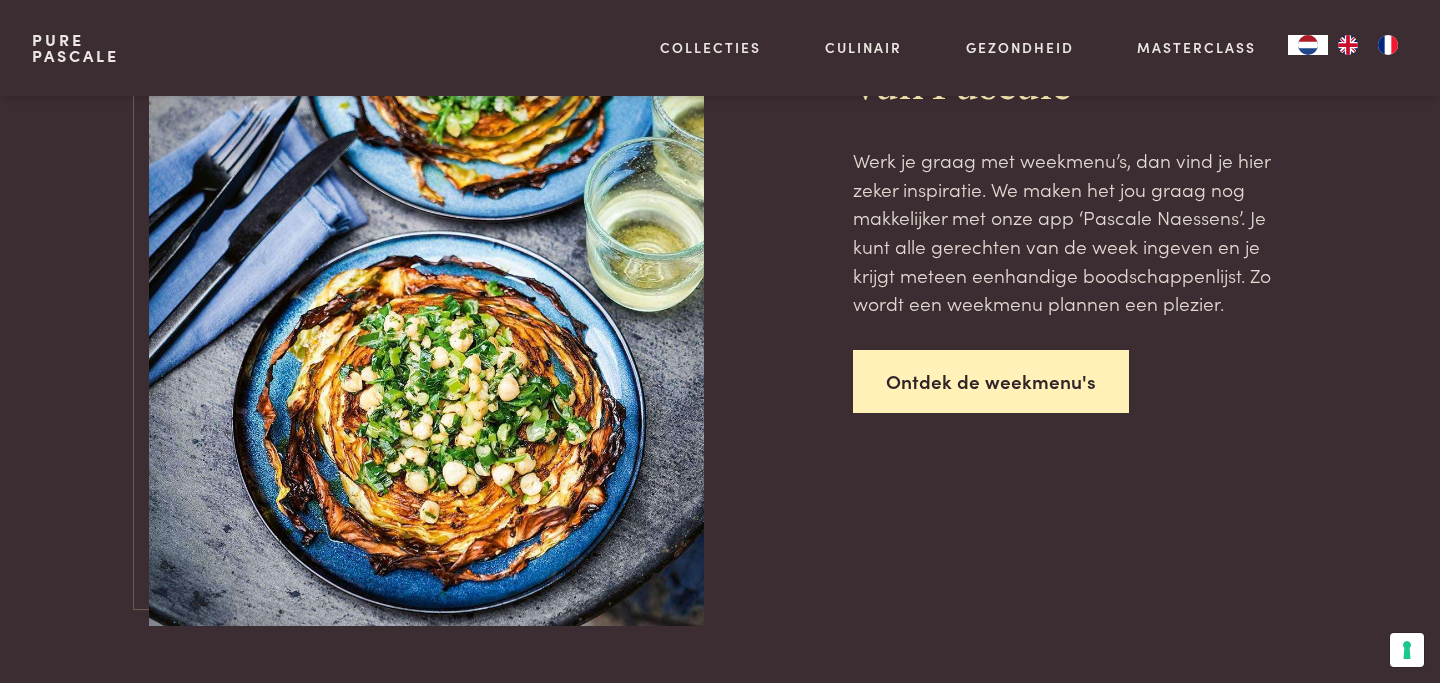 click on "Ontdek de weekmenu's" at bounding box center [991, 381] 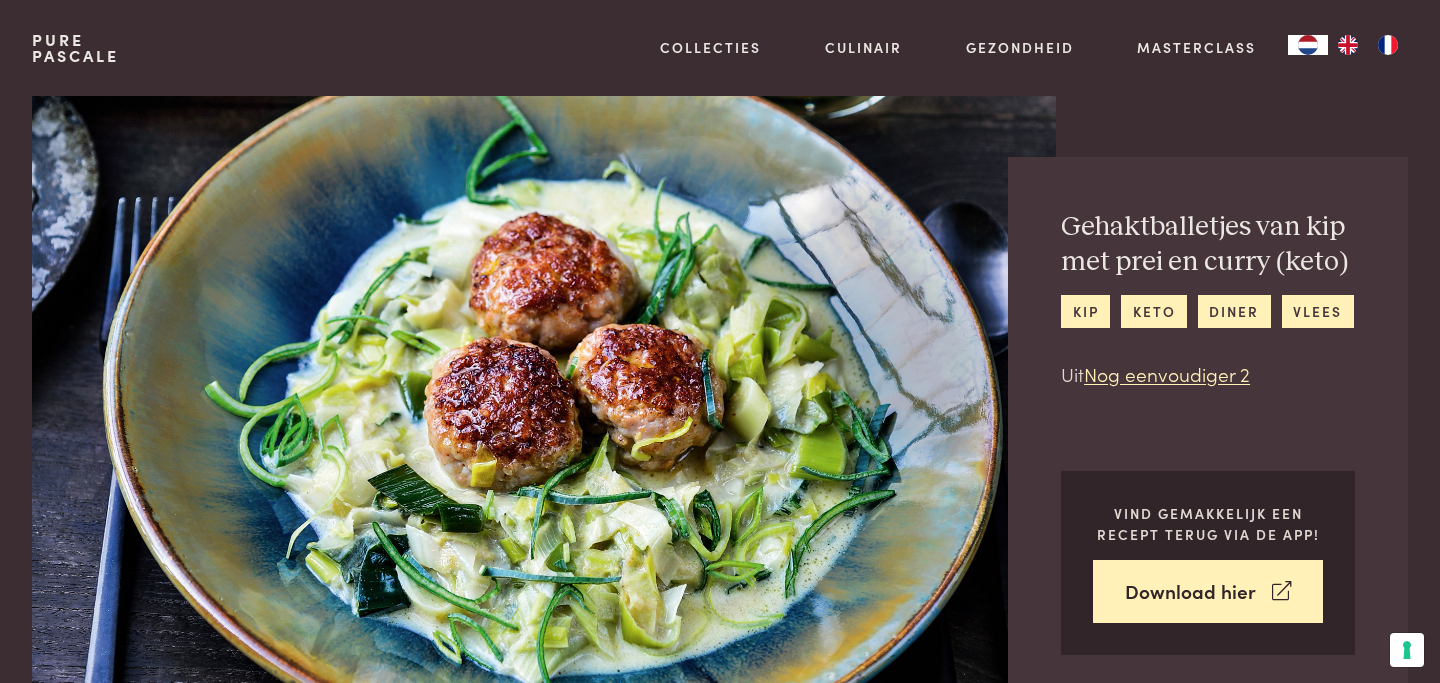scroll, scrollTop: 0, scrollLeft: 0, axis: both 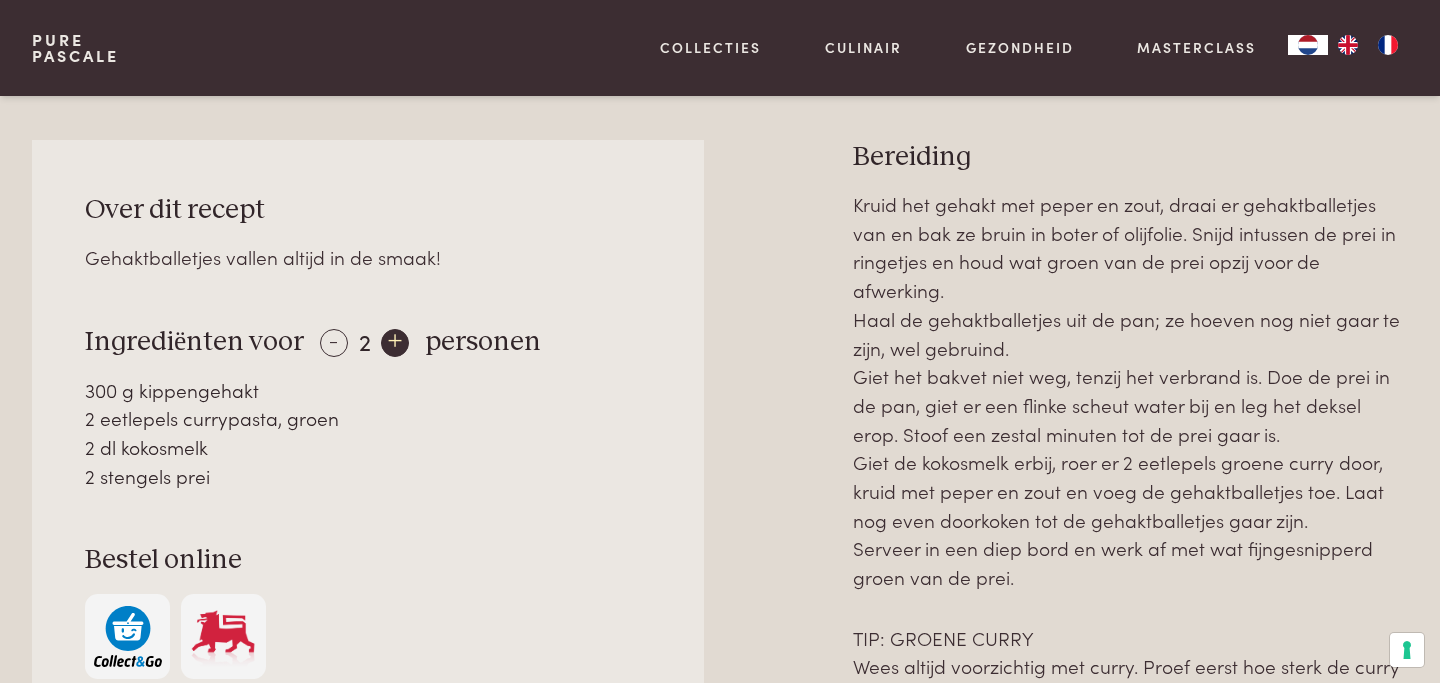 click on "+" at bounding box center (395, 343) 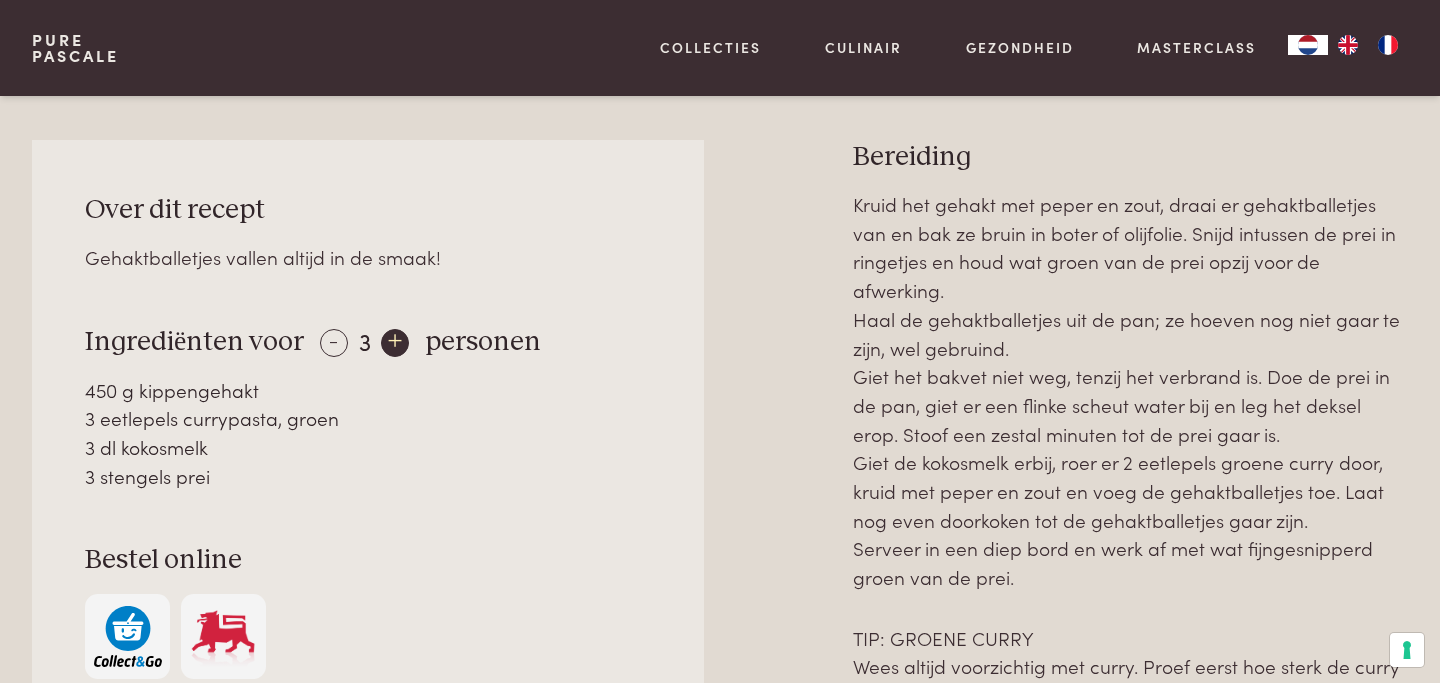 click on "+" at bounding box center [395, 343] 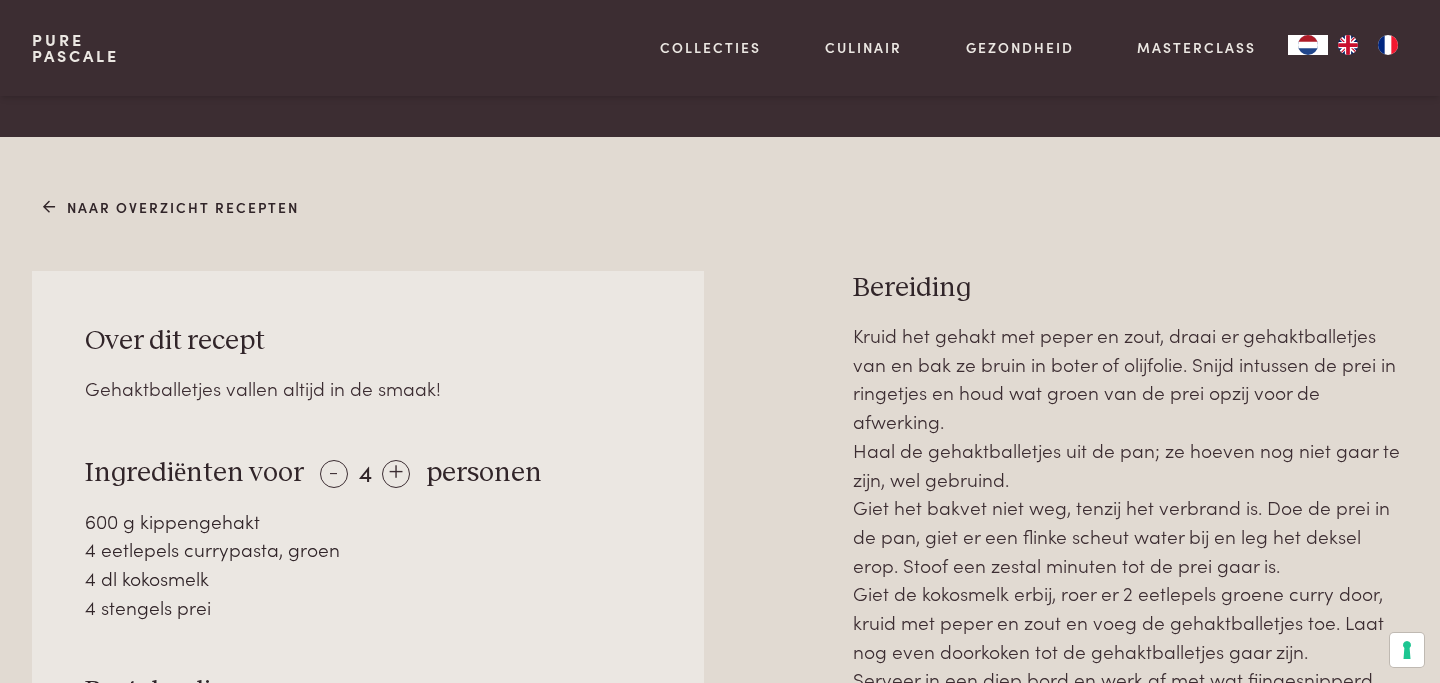 scroll, scrollTop: 703, scrollLeft: 0, axis: vertical 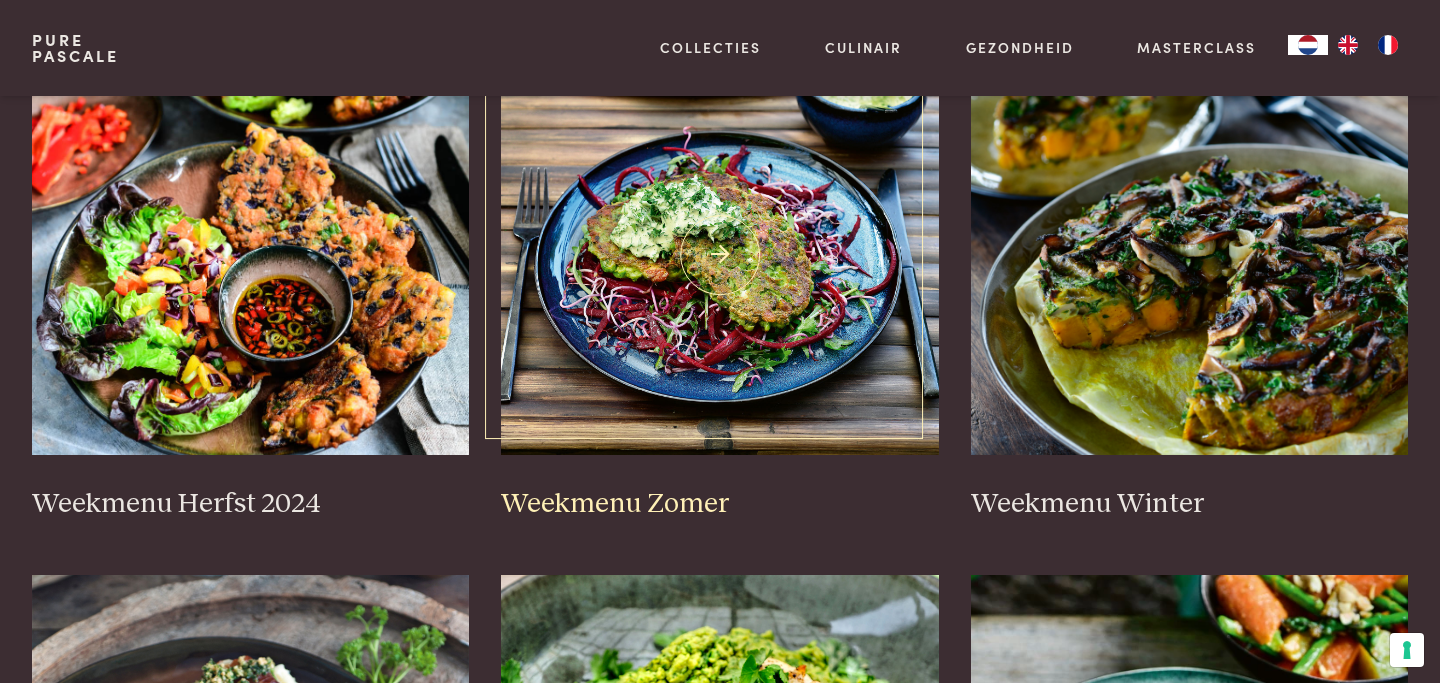 click at bounding box center [720, 255] 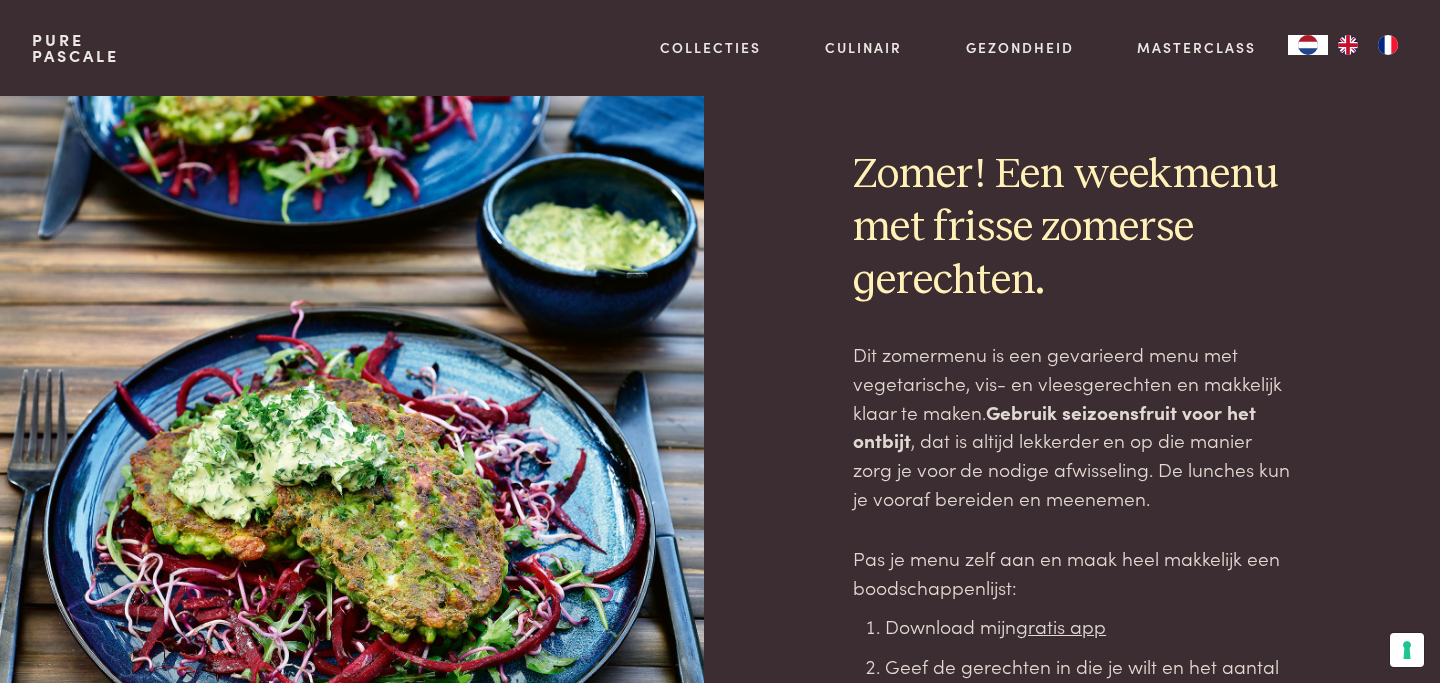 scroll, scrollTop: 0, scrollLeft: 0, axis: both 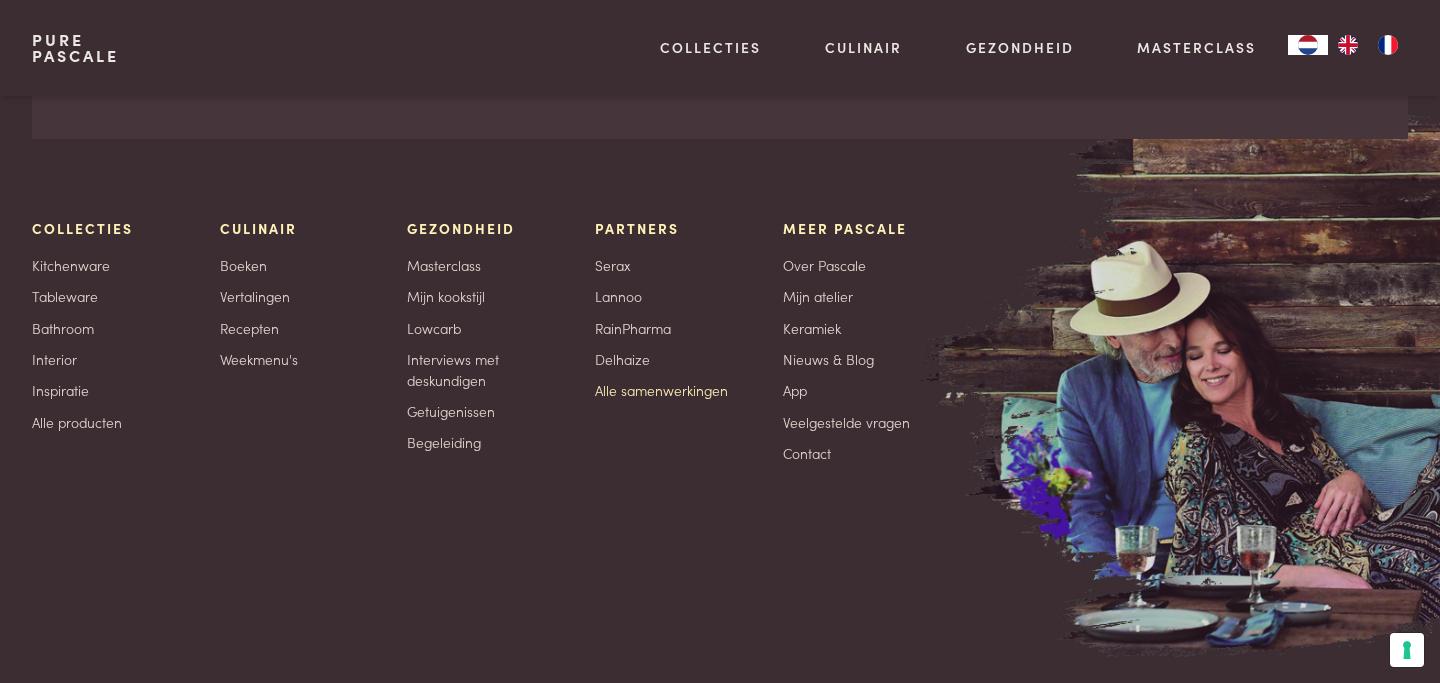 click on "Alle samenwerkingen" at bounding box center [661, 390] 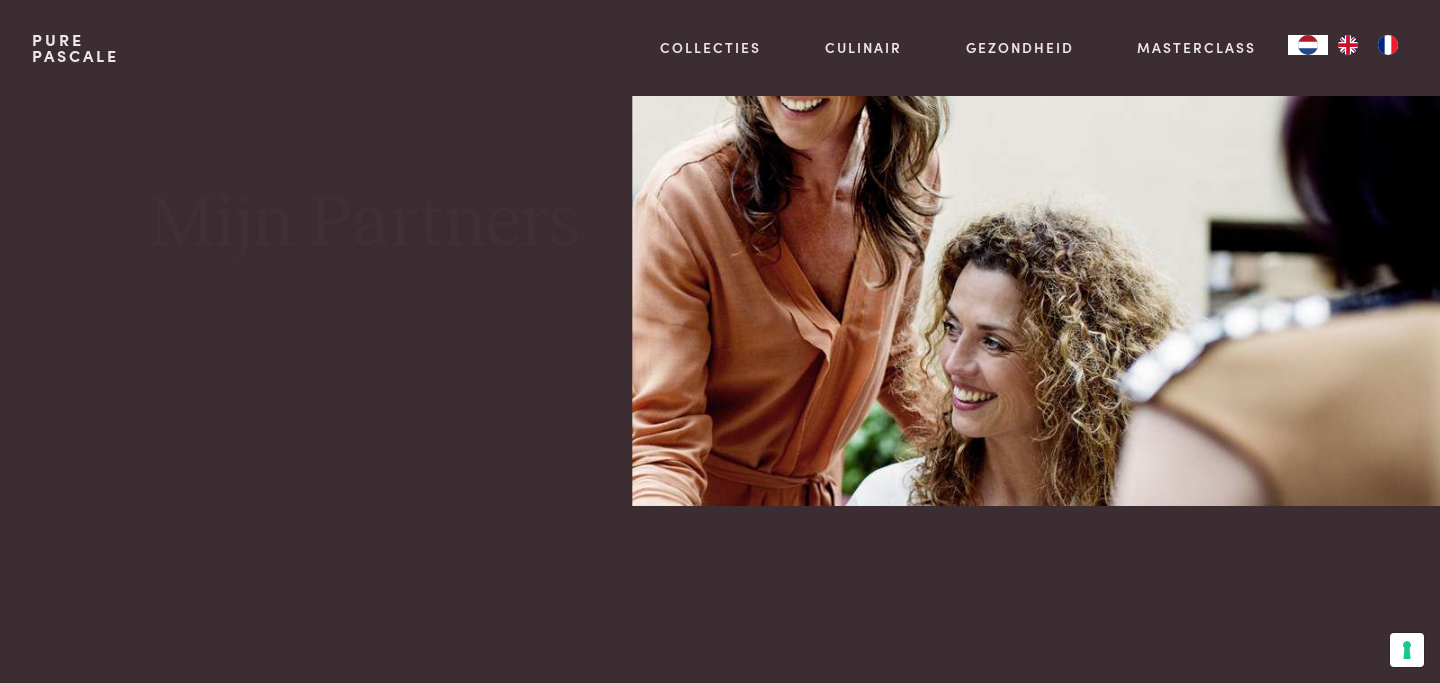 scroll, scrollTop: 0, scrollLeft: 0, axis: both 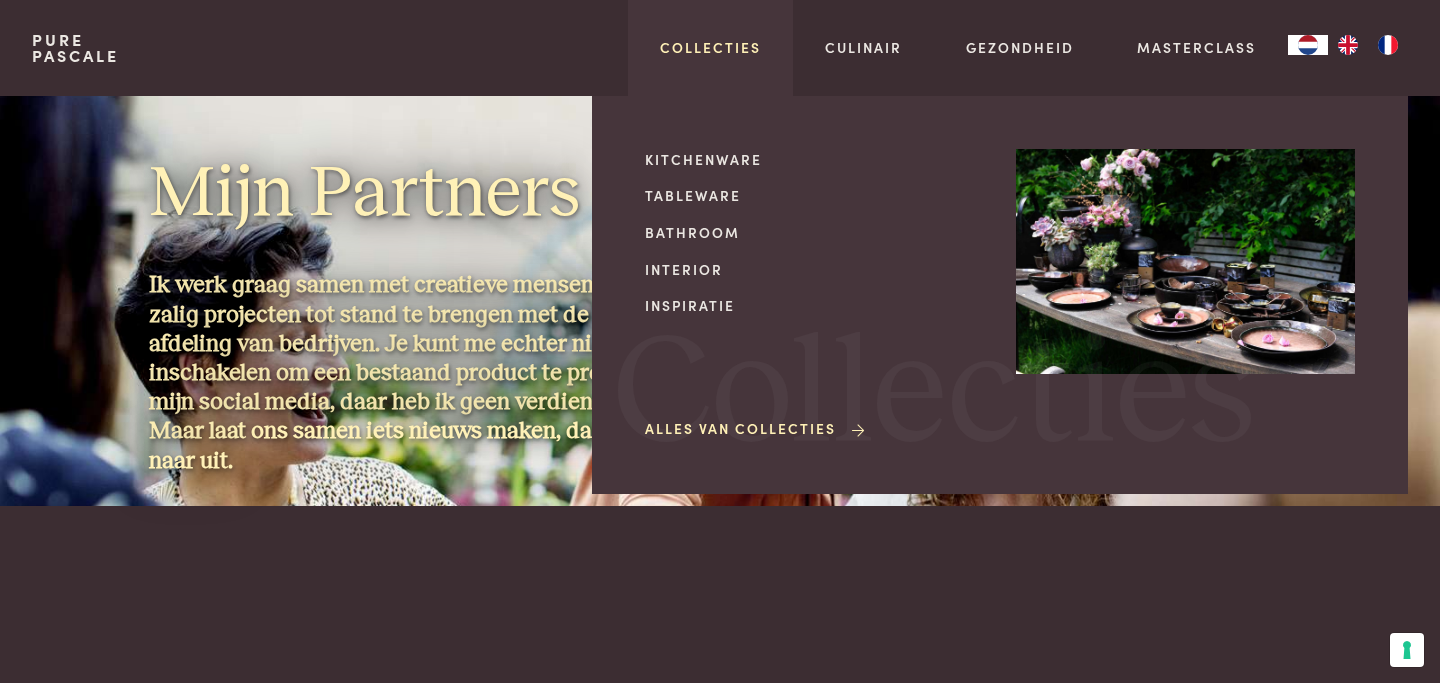 click on "Collecties" at bounding box center (710, 47) 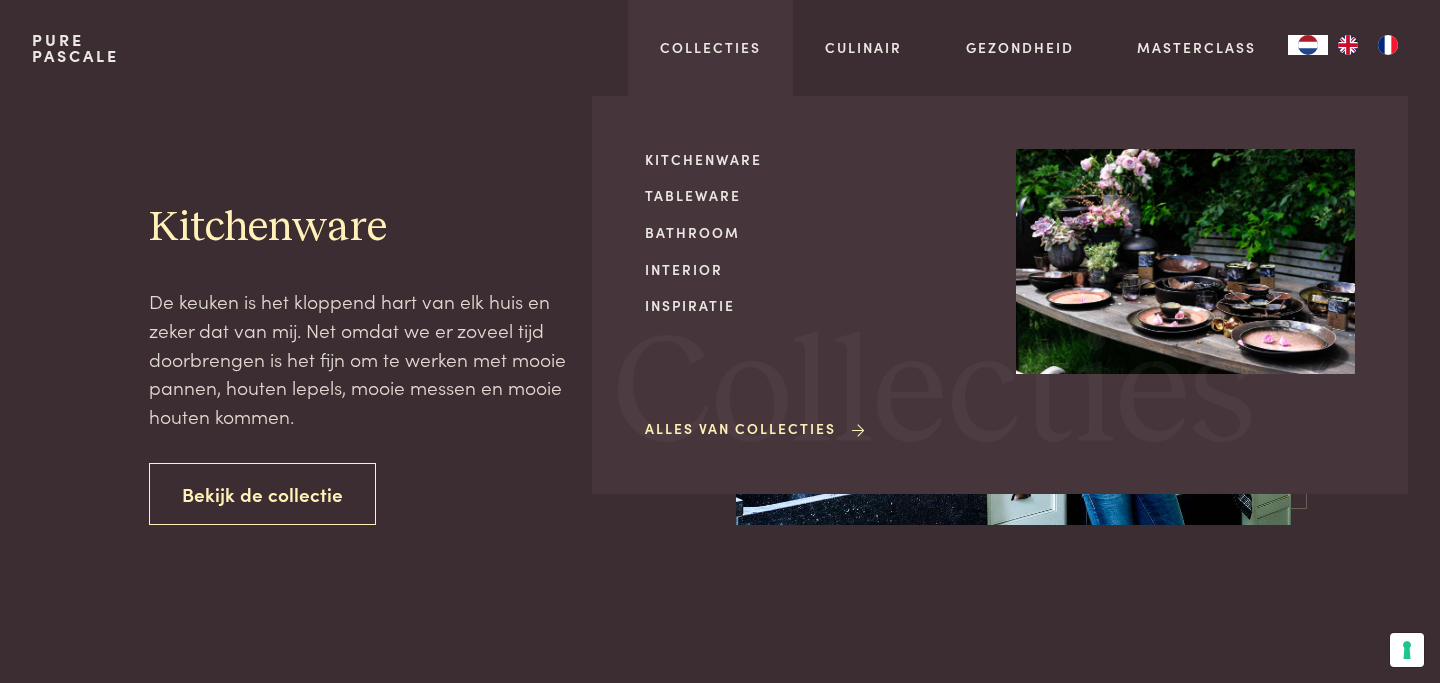 scroll, scrollTop: 0, scrollLeft: 0, axis: both 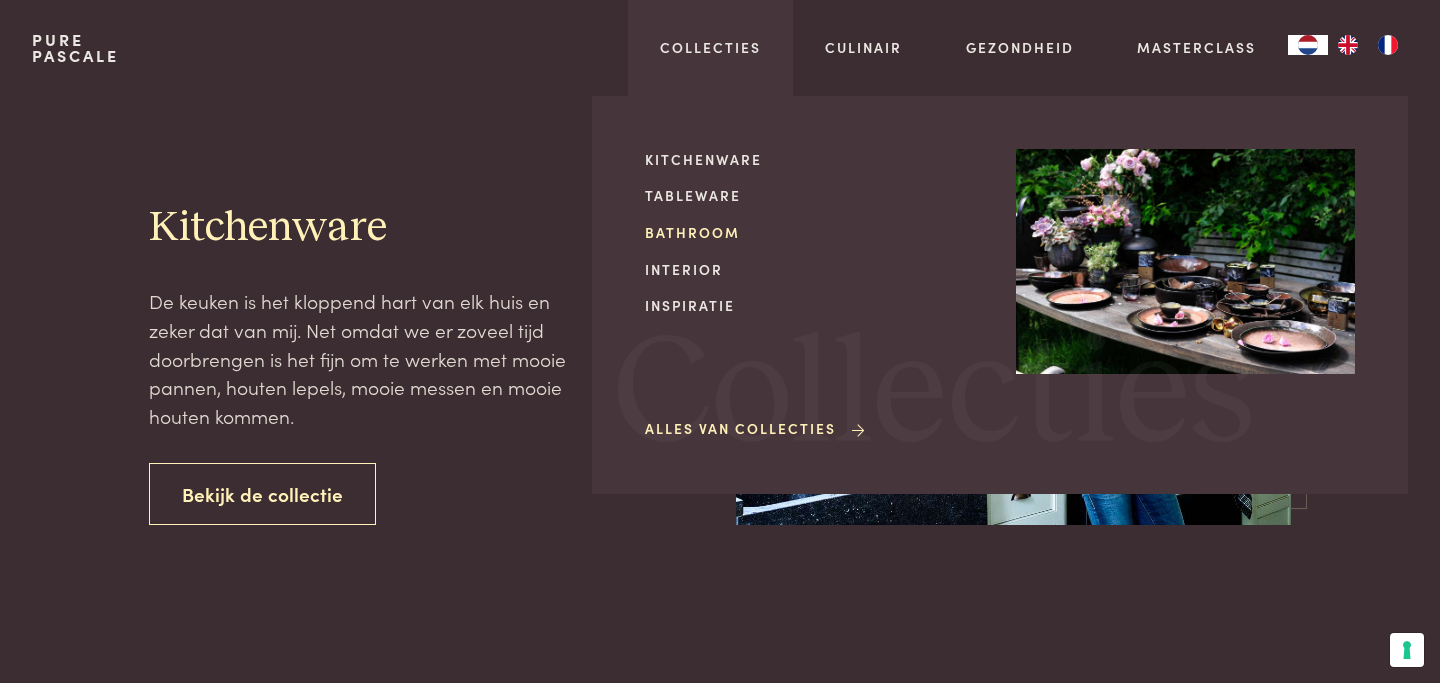 click on "Bathroom" at bounding box center (814, 232) 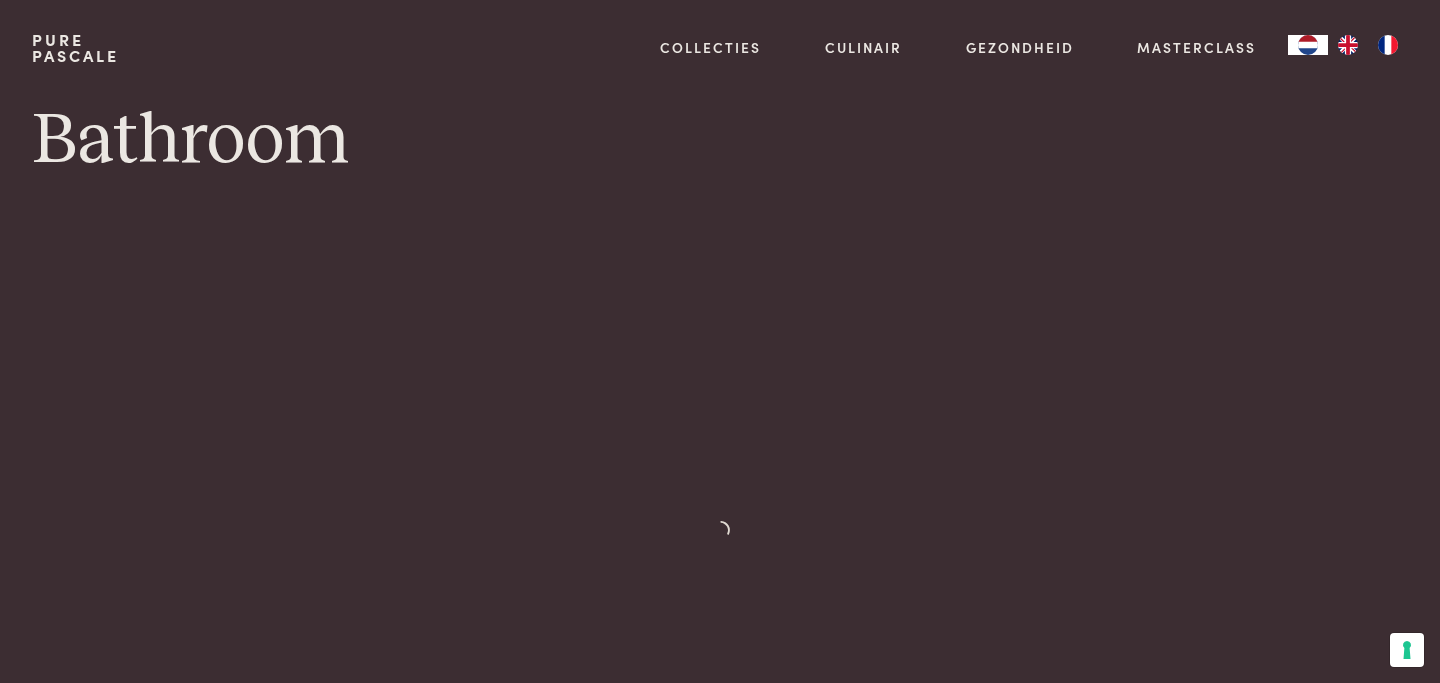 scroll, scrollTop: 0, scrollLeft: 0, axis: both 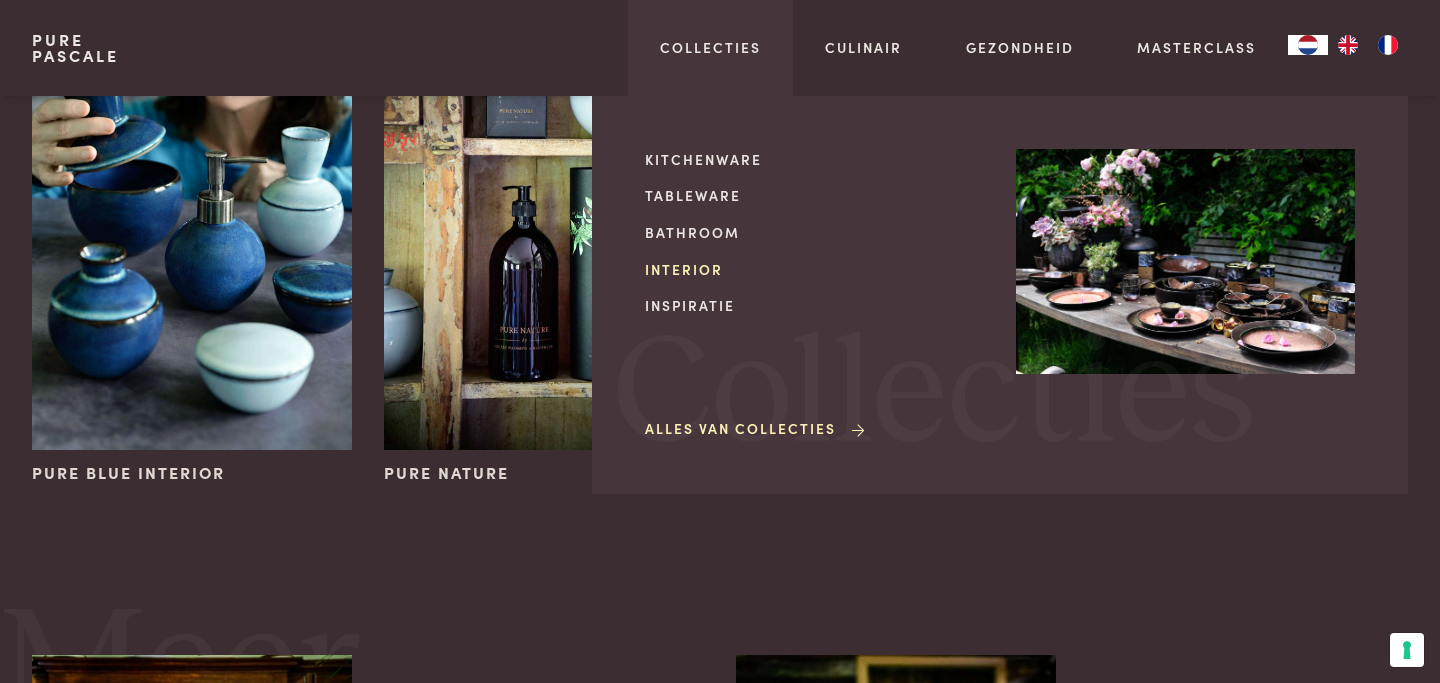 click on "Interior" at bounding box center (814, 269) 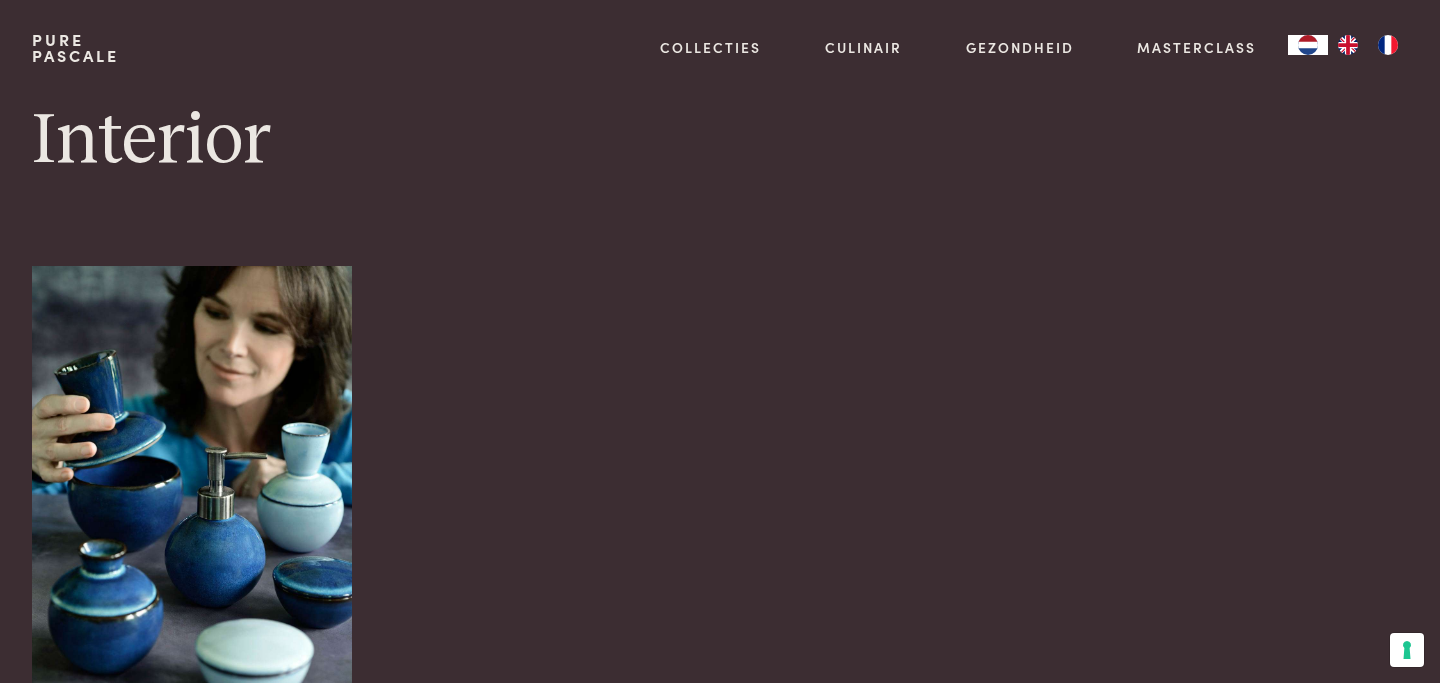 scroll, scrollTop: 0, scrollLeft: 0, axis: both 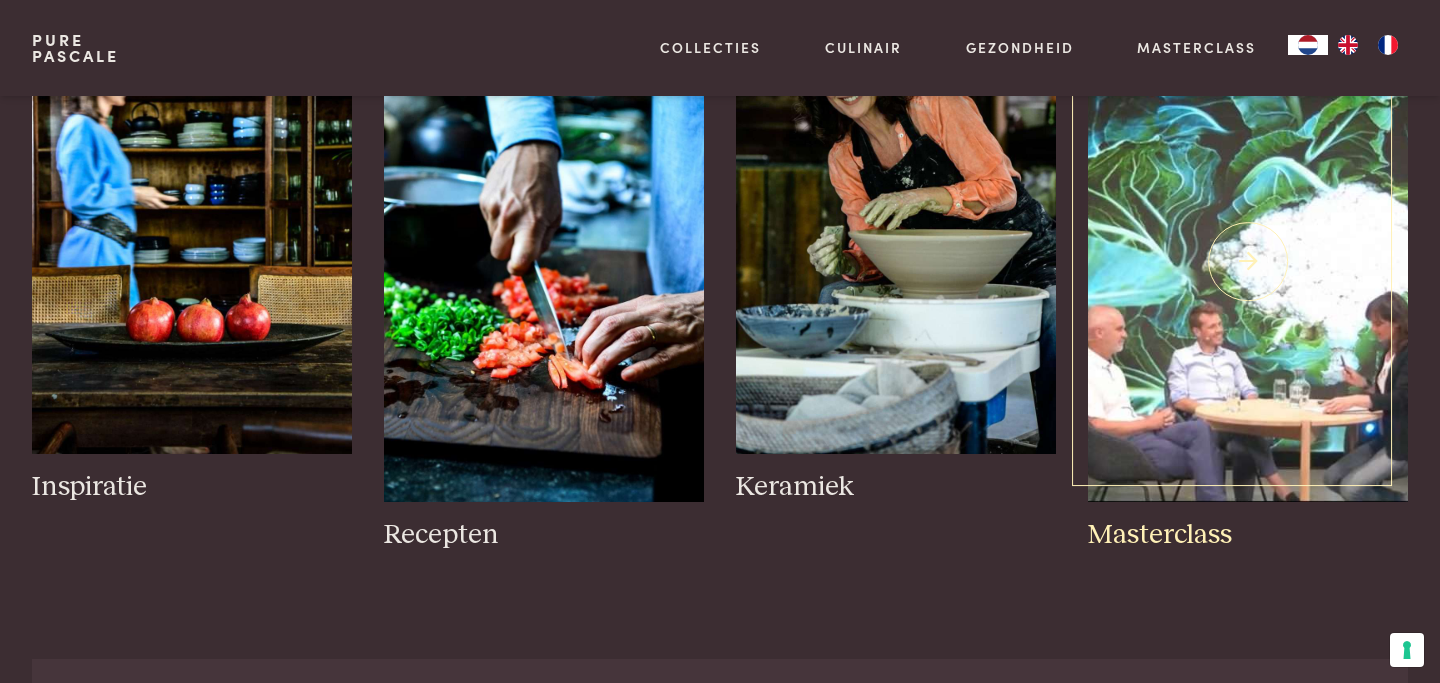 click at bounding box center [1248, 262] 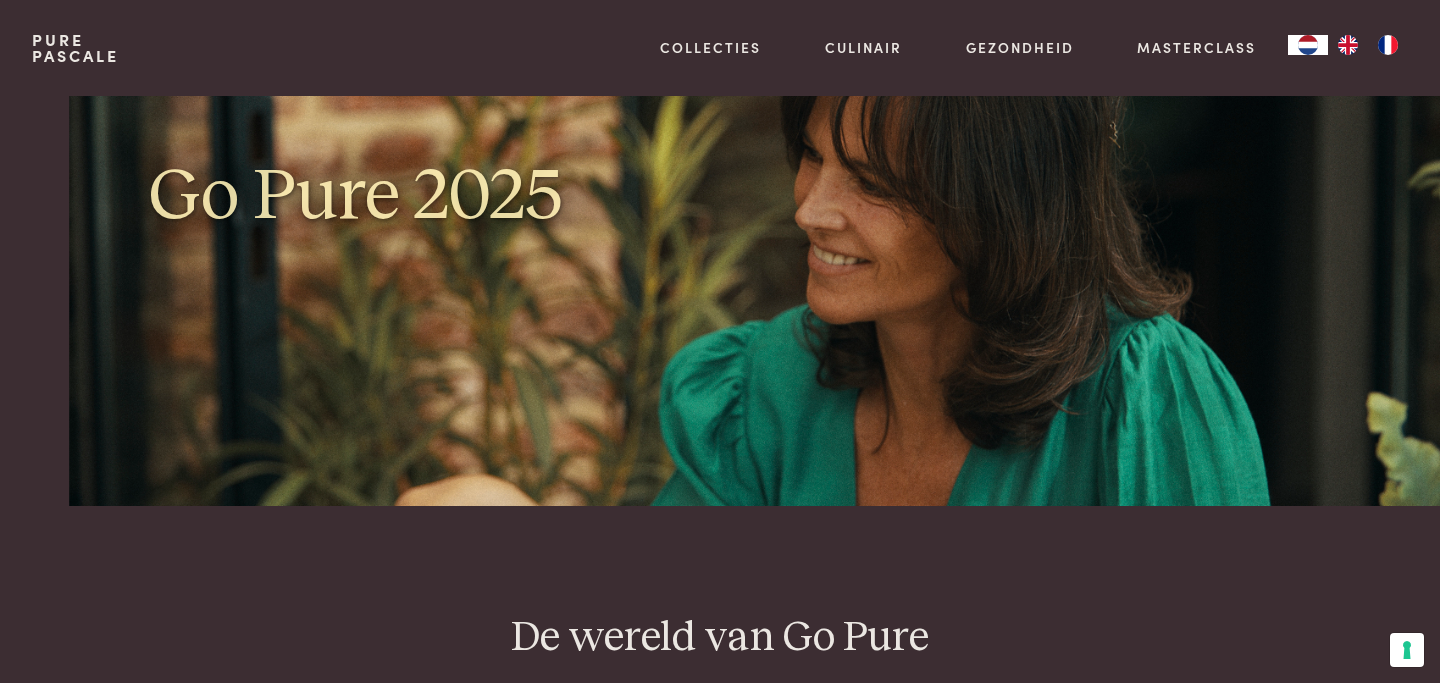 scroll, scrollTop: 0, scrollLeft: 0, axis: both 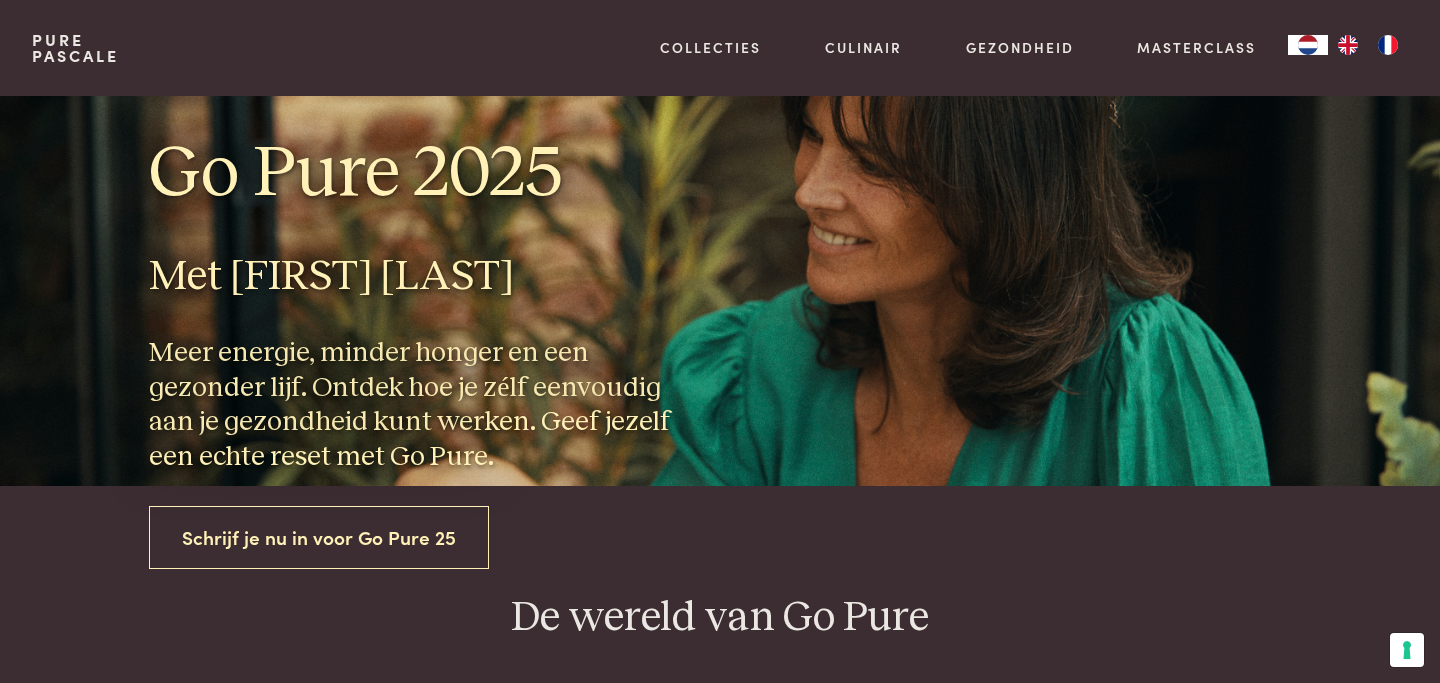 click on "Schrijf je nu in voor Go Pure 25" at bounding box center (319, 537) 